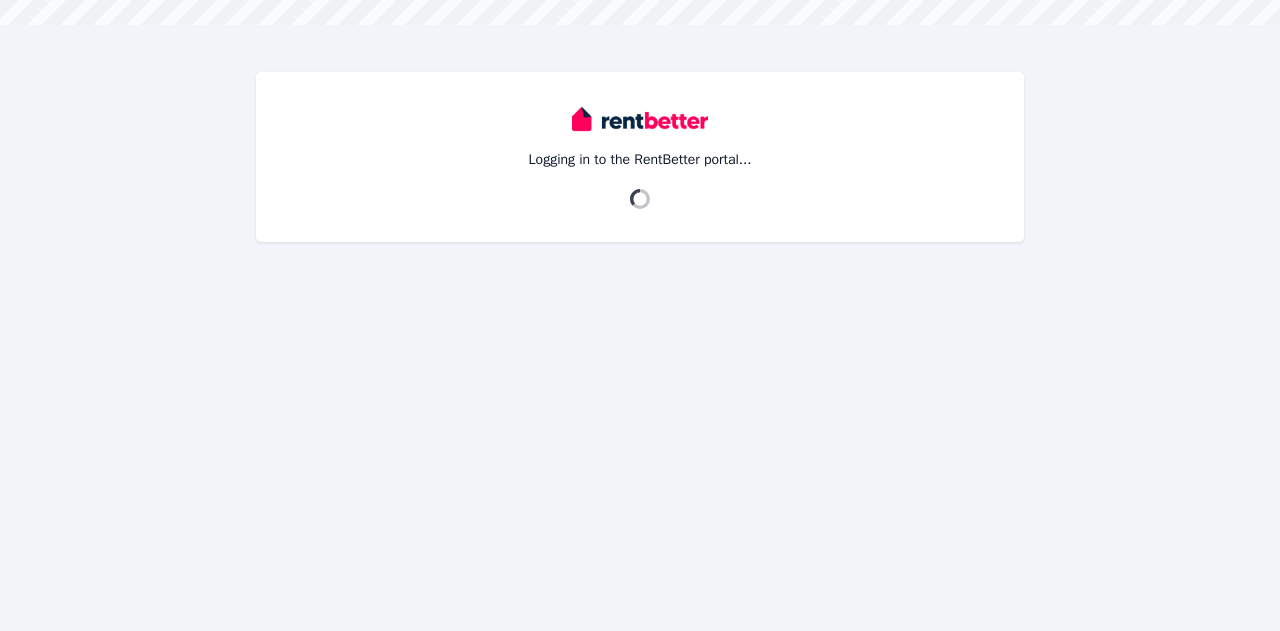scroll, scrollTop: 0, scrollLeft: 0, axis: both 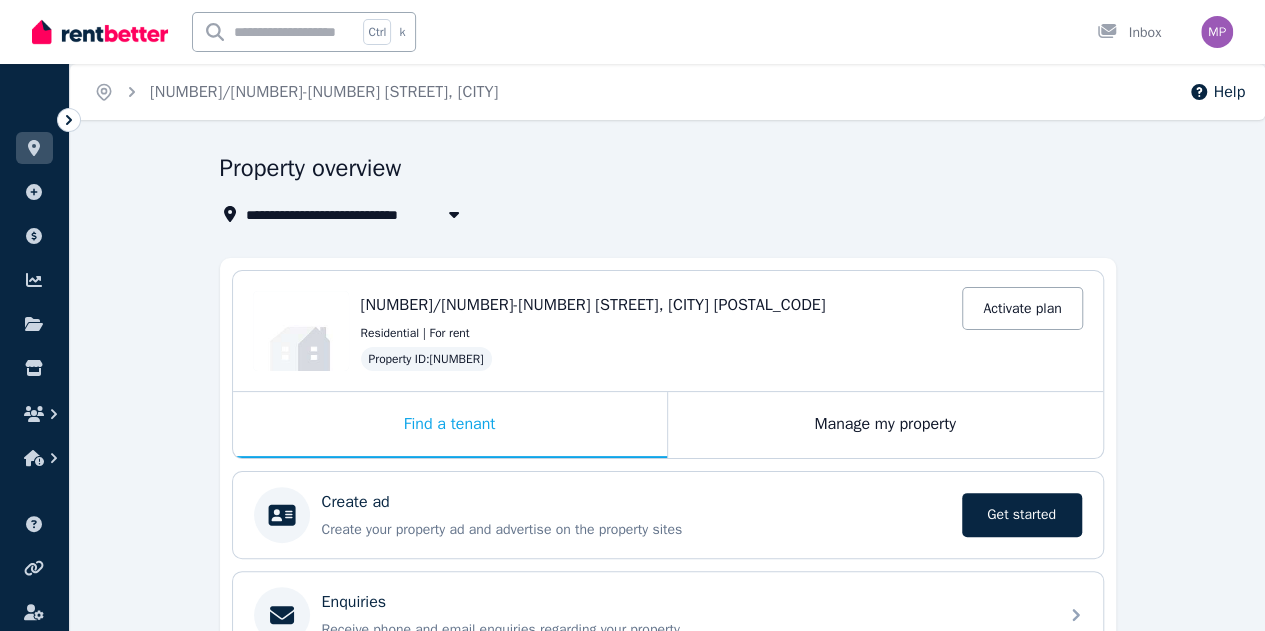click 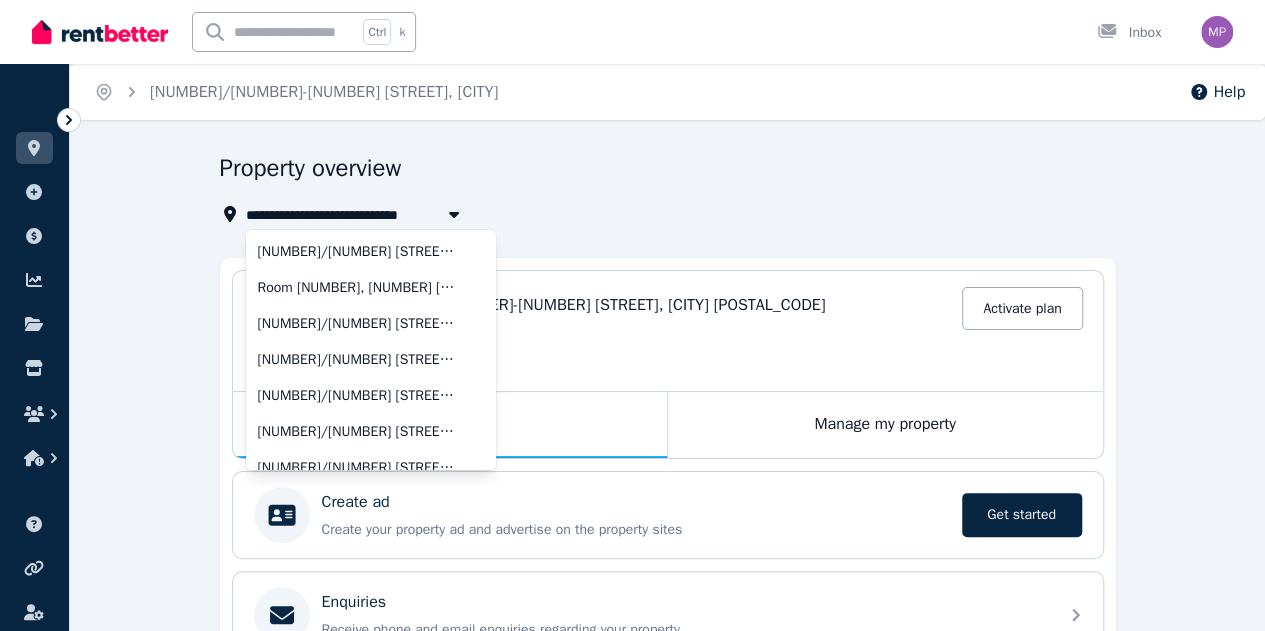 scroll, scrollTop: 52, scrollLeft: 0, axis: vertical 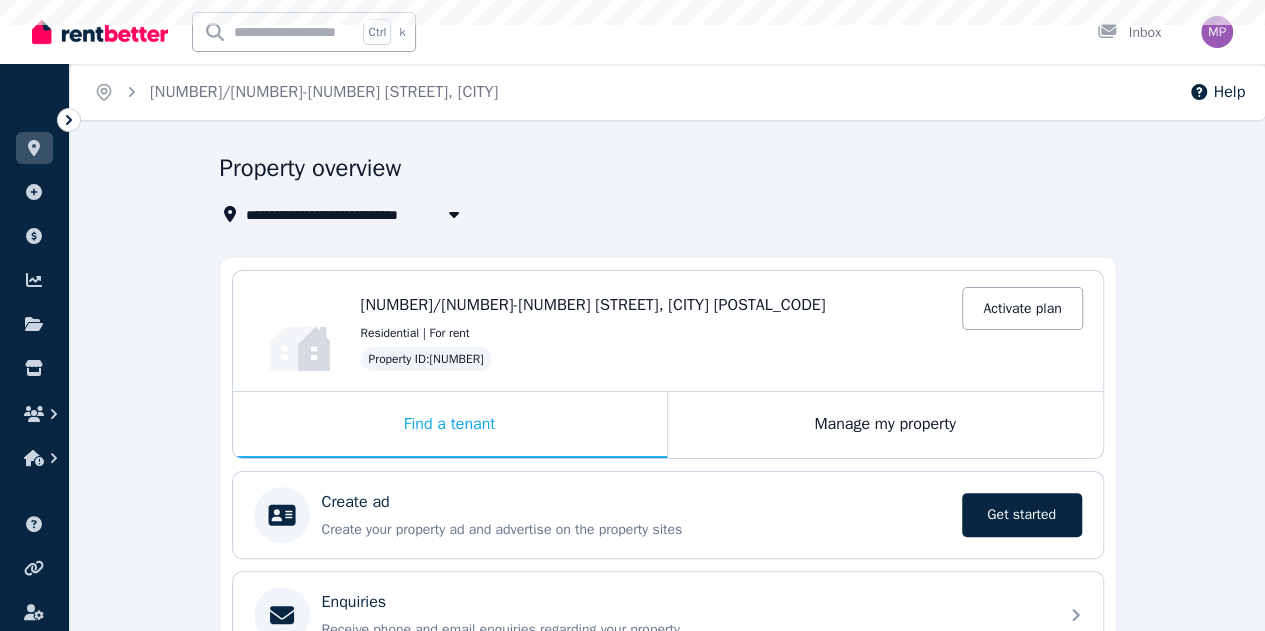 click on "Property overview" at bounding box center [662, 171] 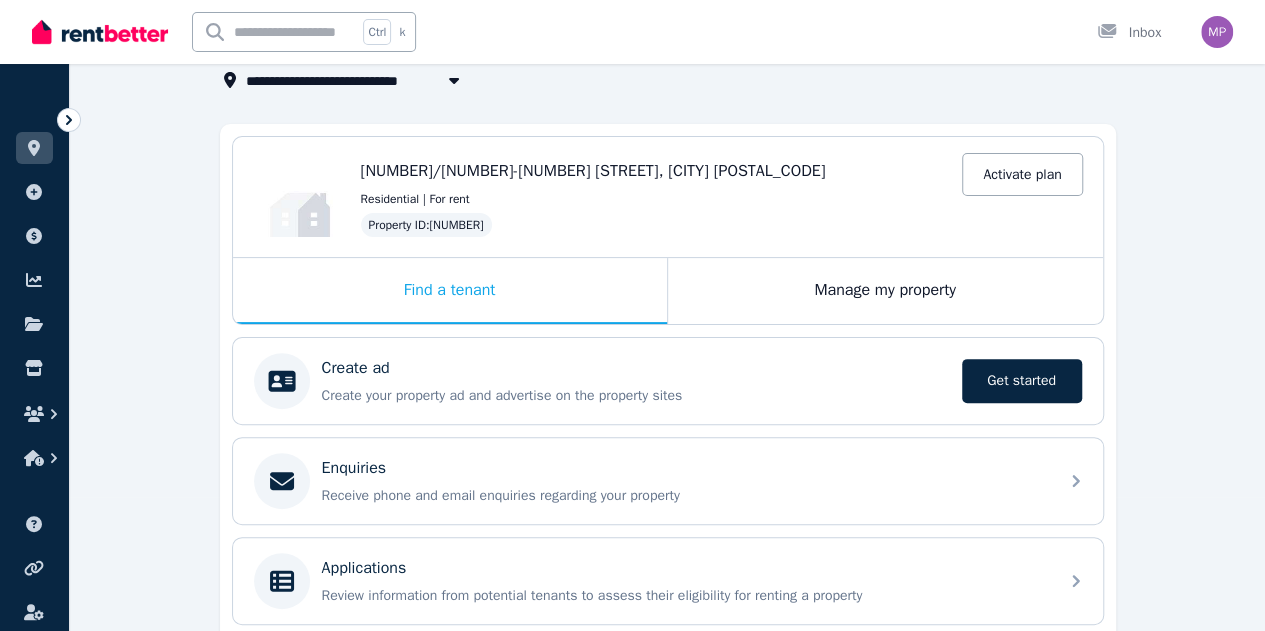 scroll, scrollTop: 0, scrollLeft: 0, axis: both 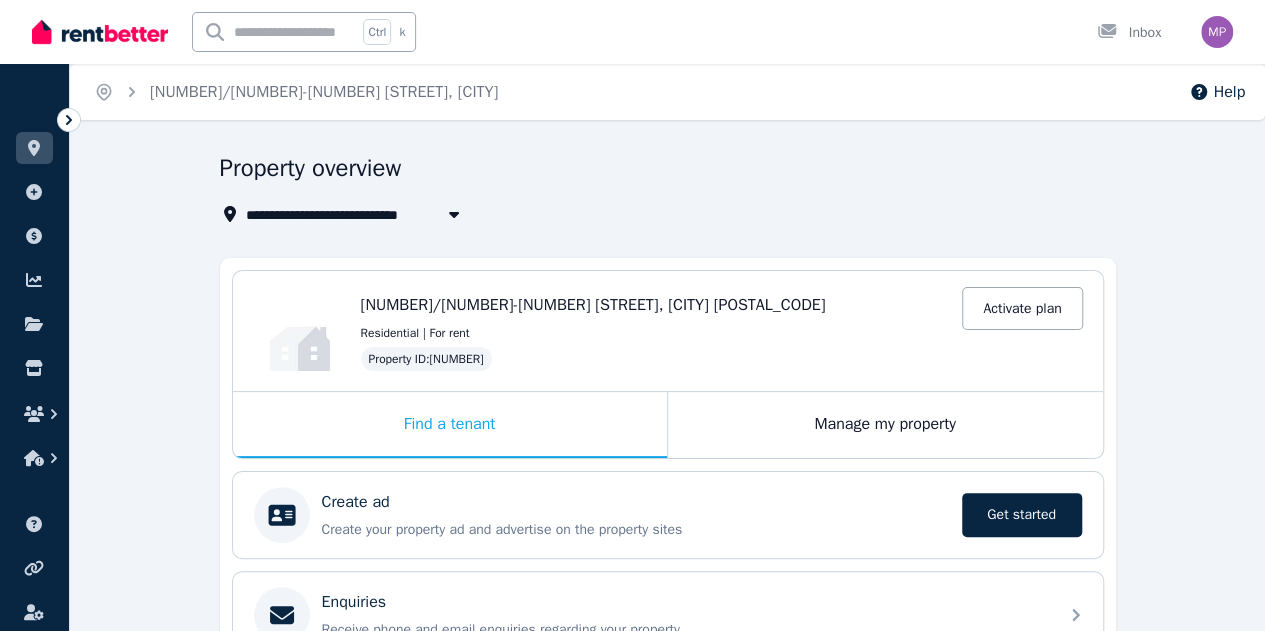 click 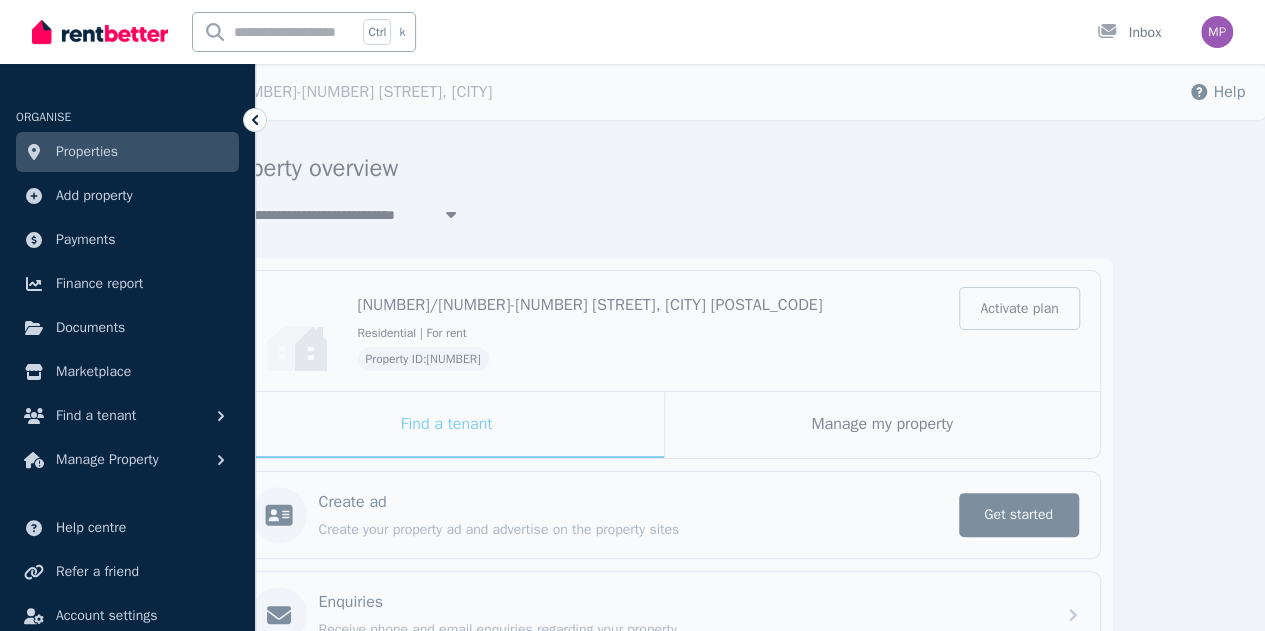 click on "Properties" at bounding box center [87, 152] 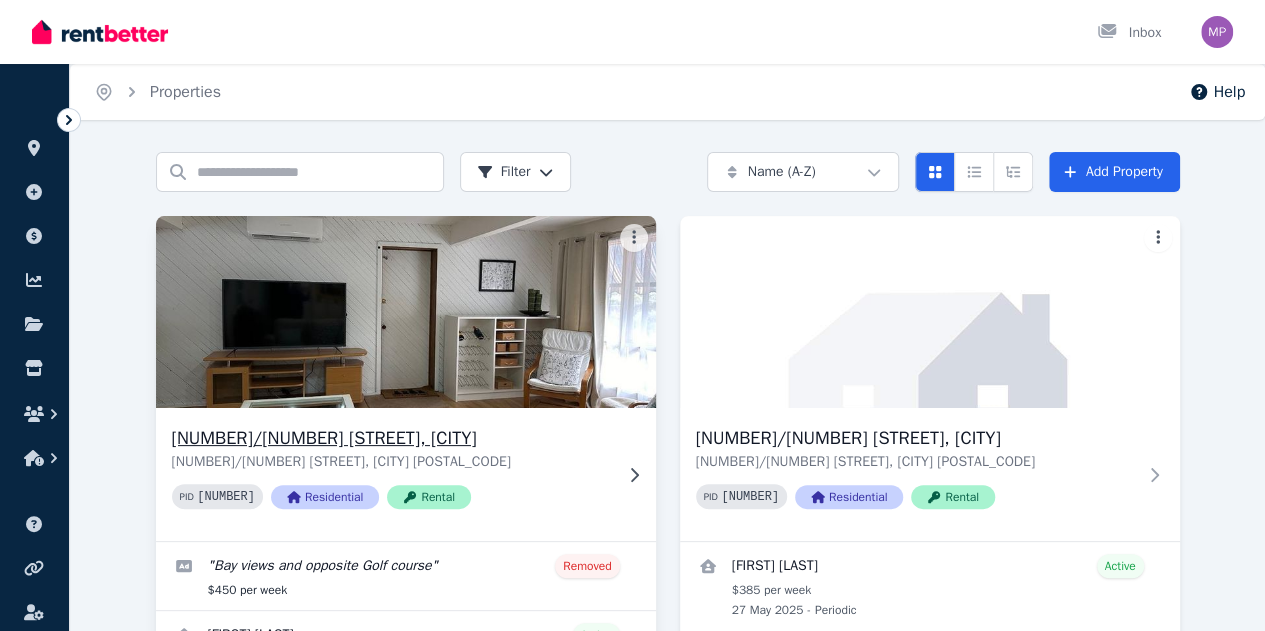 click at bounding box center [405, 312] 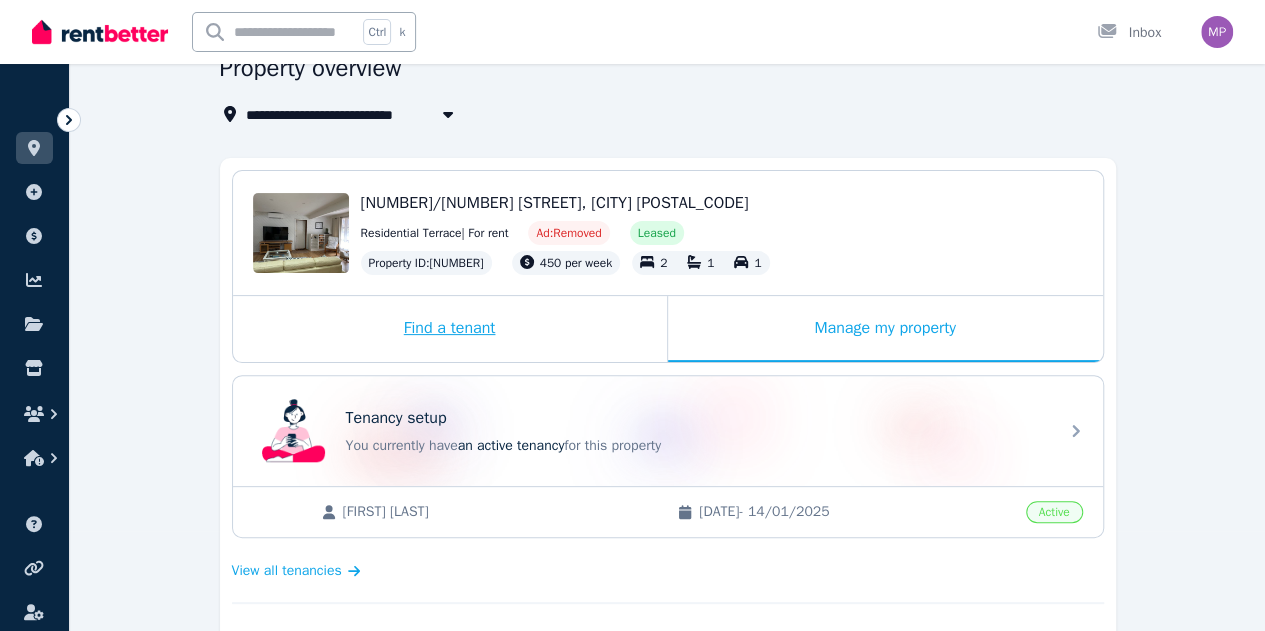 scroll, scrollTop: 200, scrollLeft: 0, axis: vertical 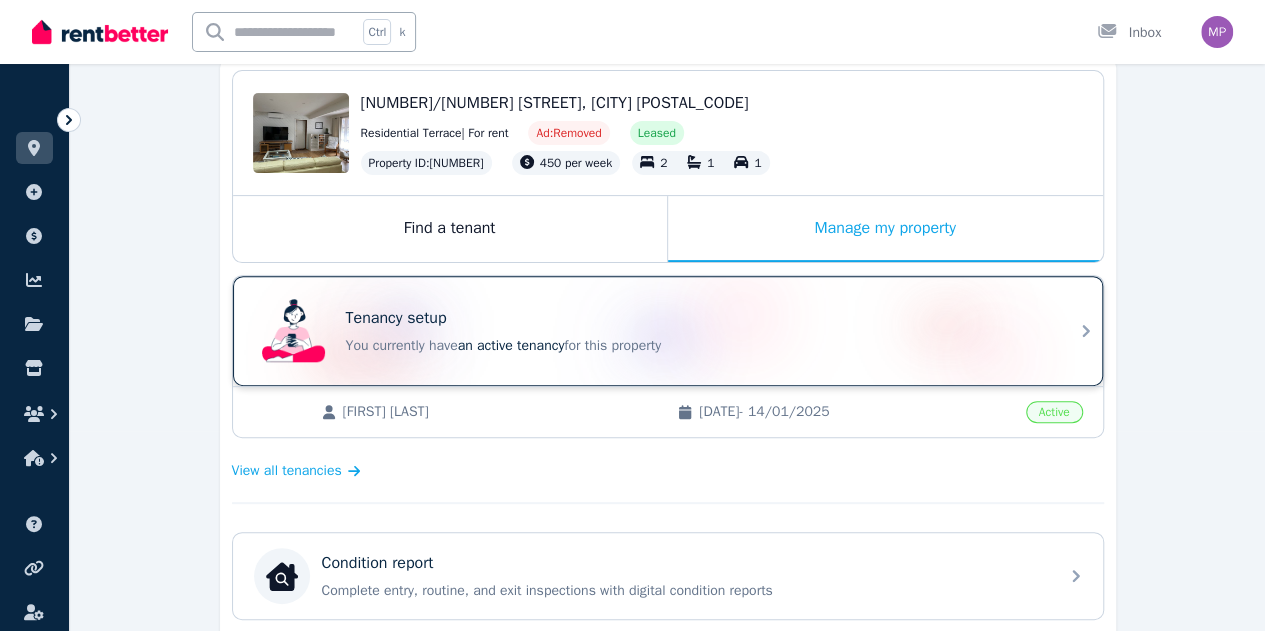 click on "an active tenancy" at bounding box center [511, 345] 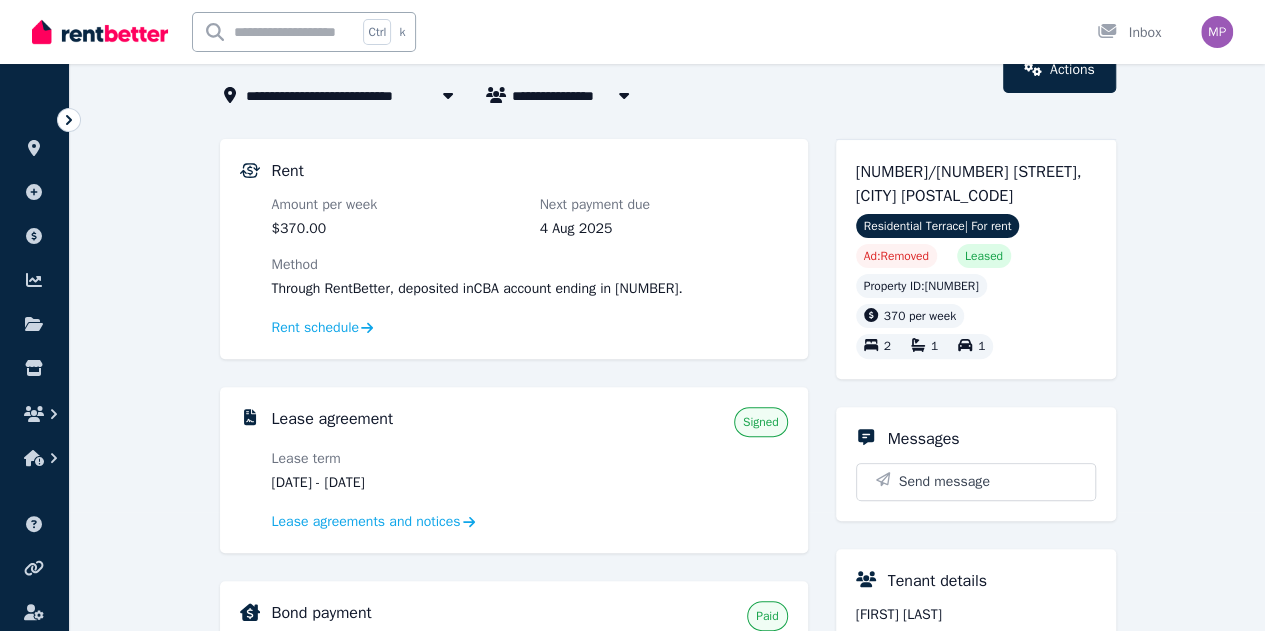 scroll, scrollTop: 100, scrollLeft: 0, axis: vertical 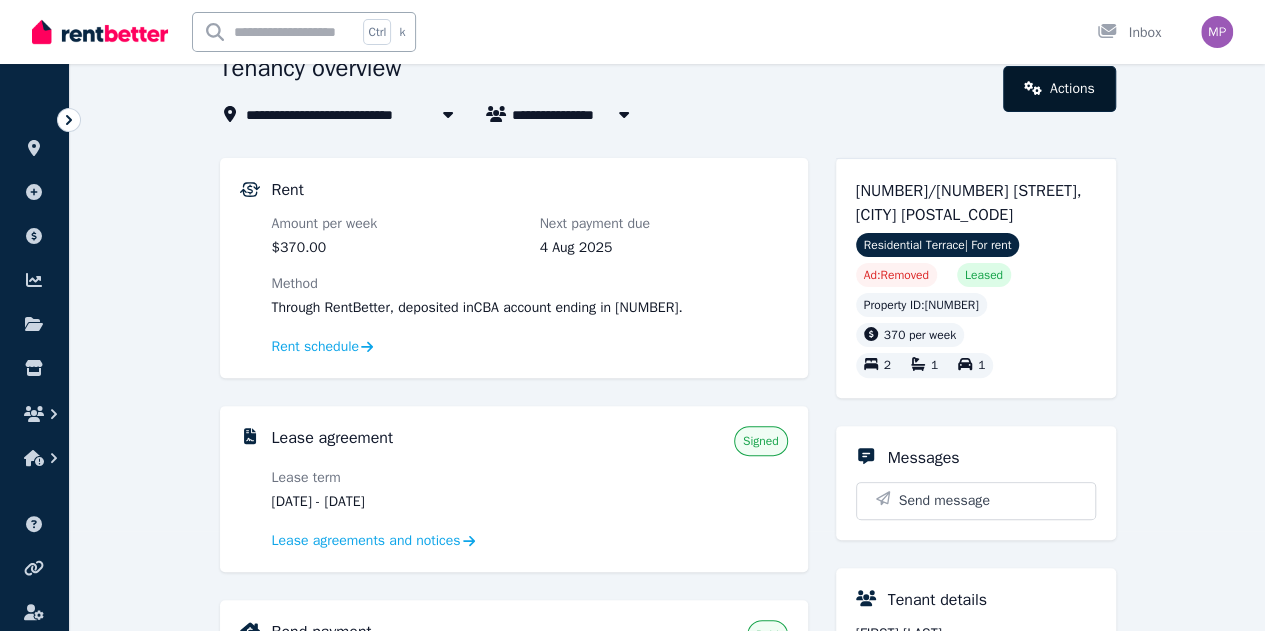 click on "Actions" at bounding box center (1059, 89) 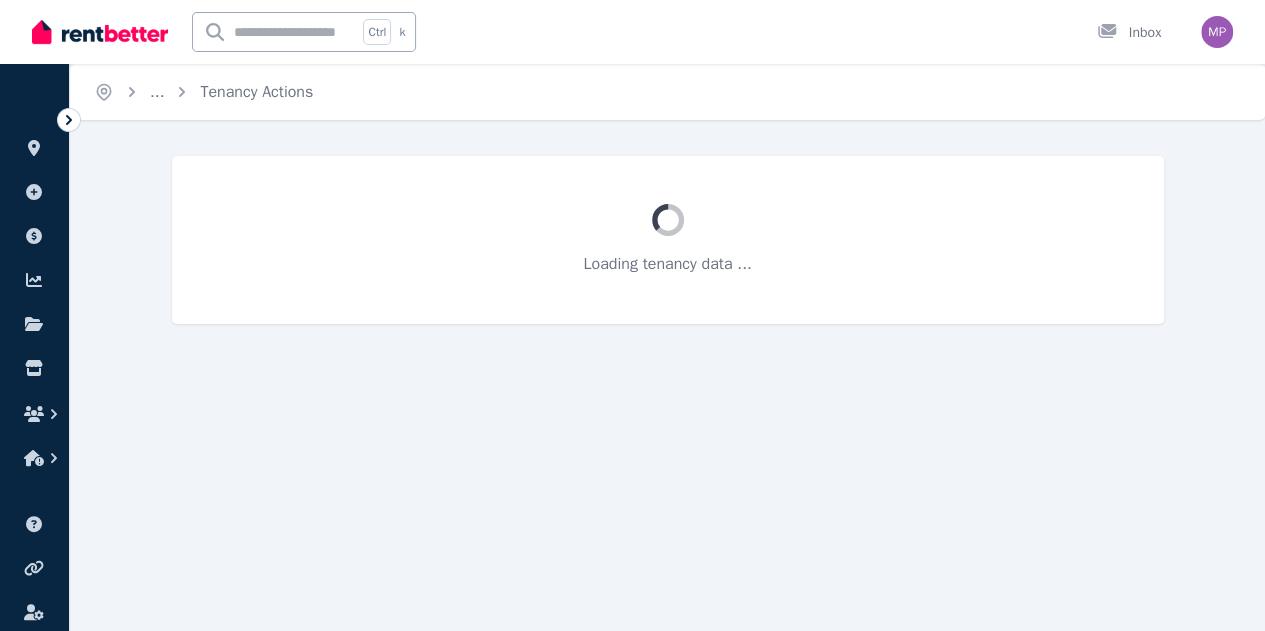 scroll, scrollTop: 0, scrollLeft: 0, axis: both 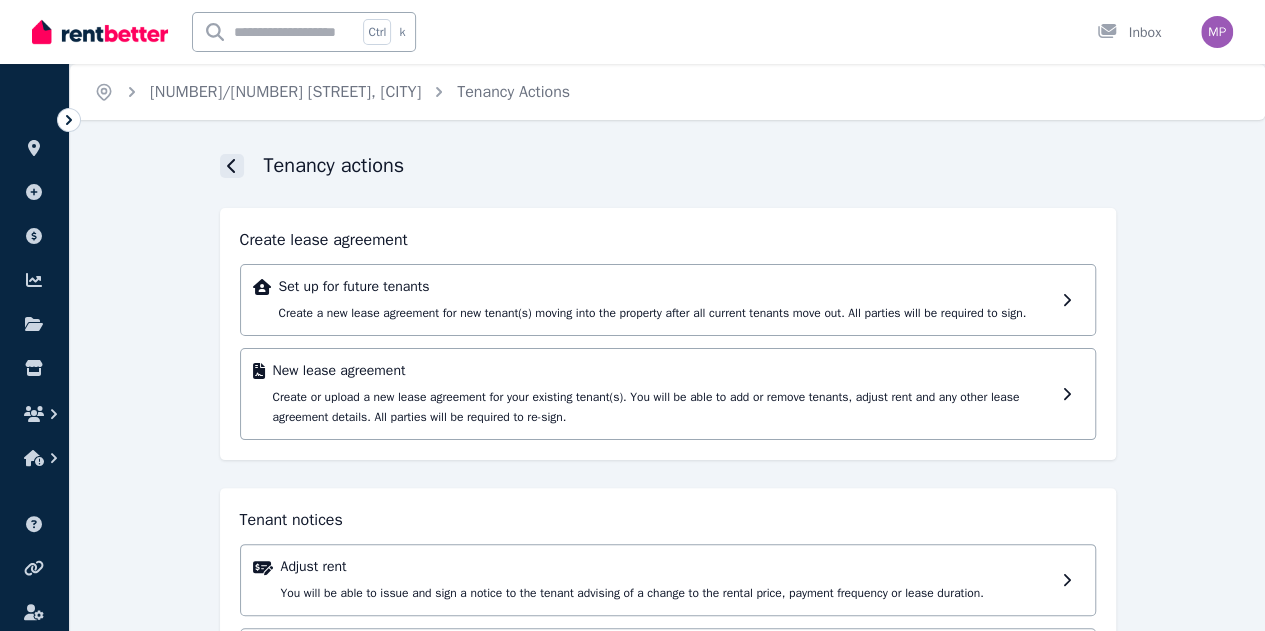 click 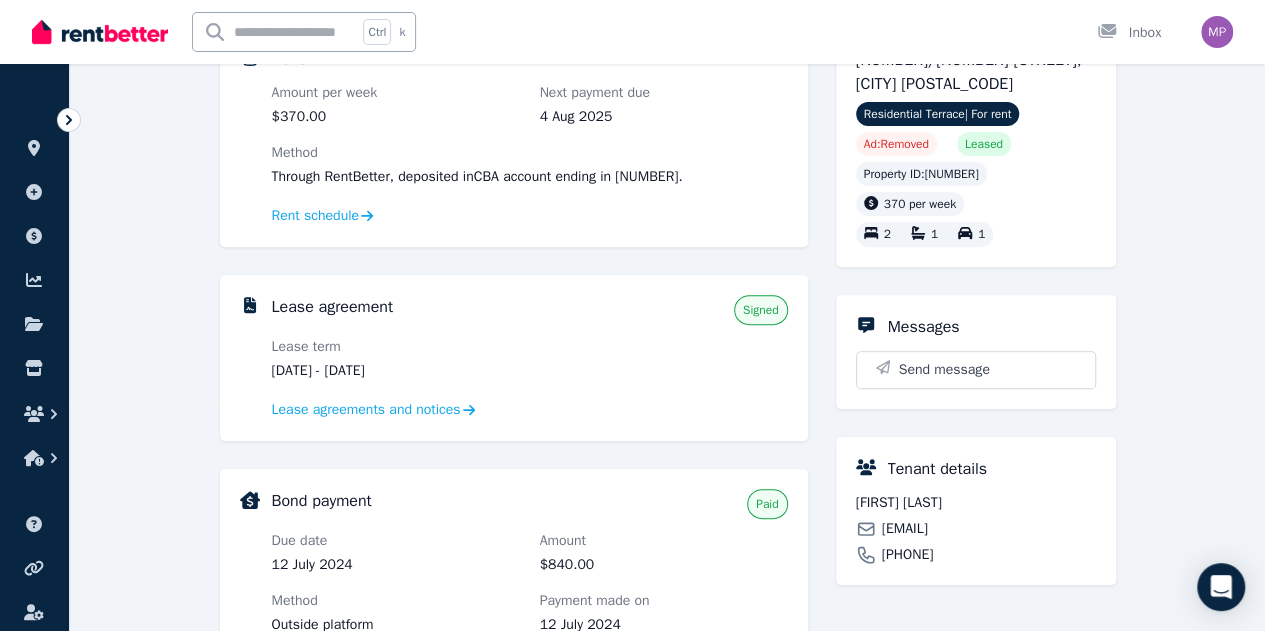 scroll, scrollTop: 200, scrollLeft: 0, axis: vertical 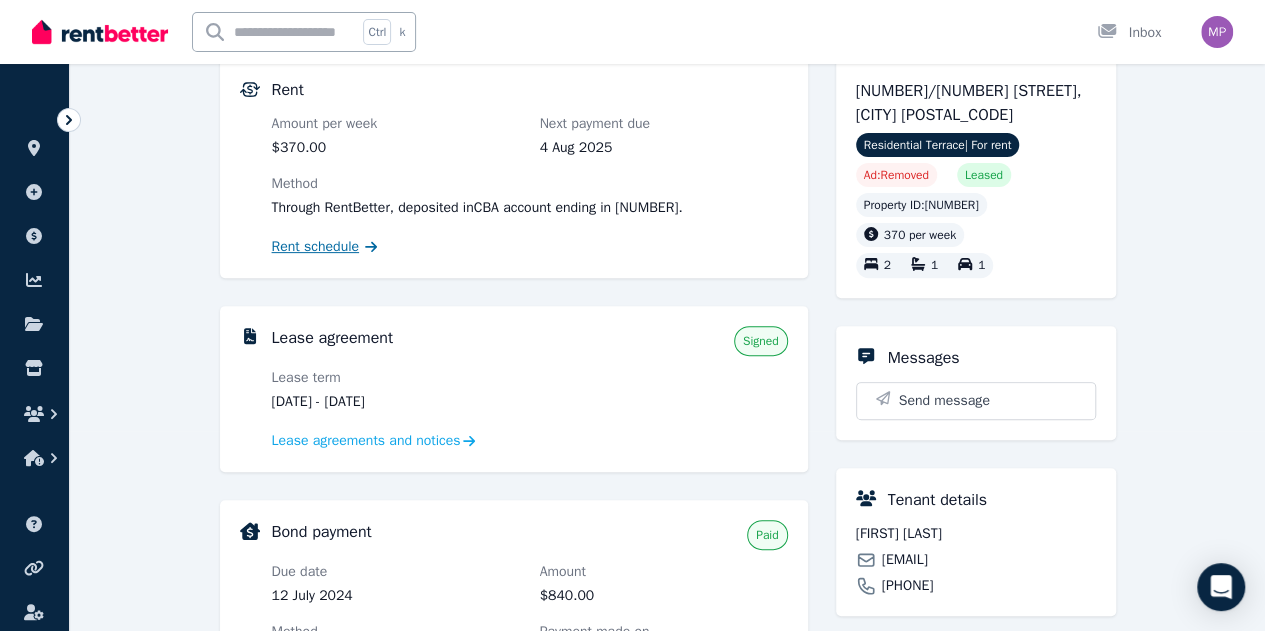 click on "Rent schedule" at bounding box center [316, 247] 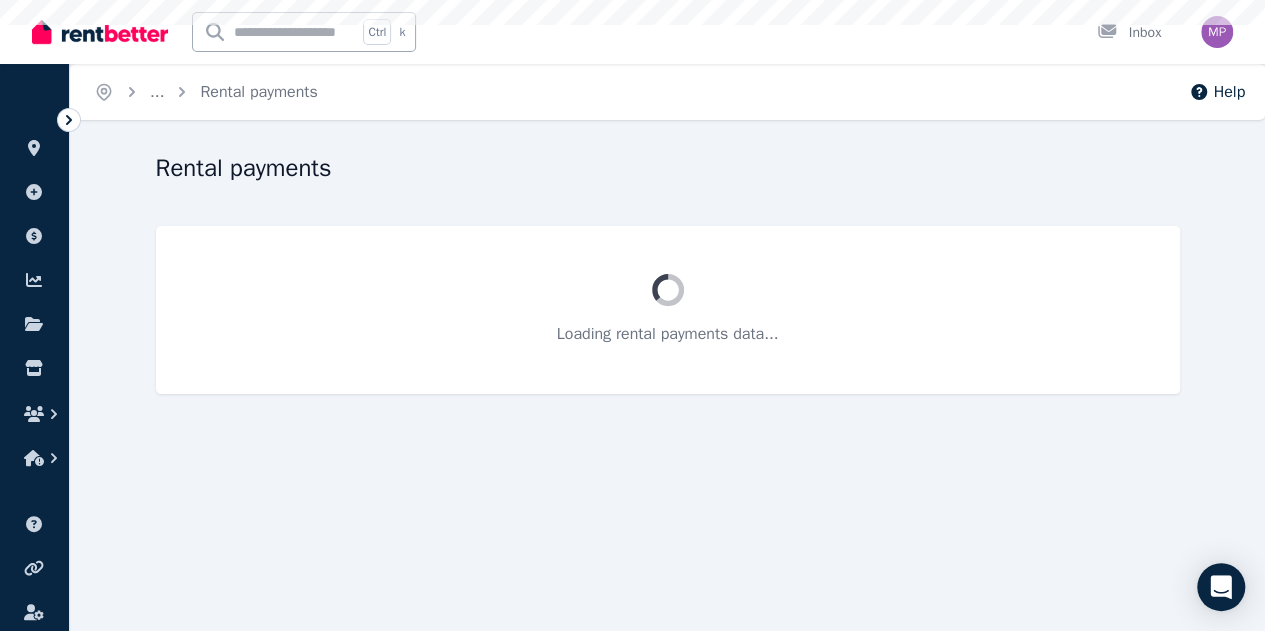 scroll, scrollTop: 0, scrollLeft: 0, axis: both 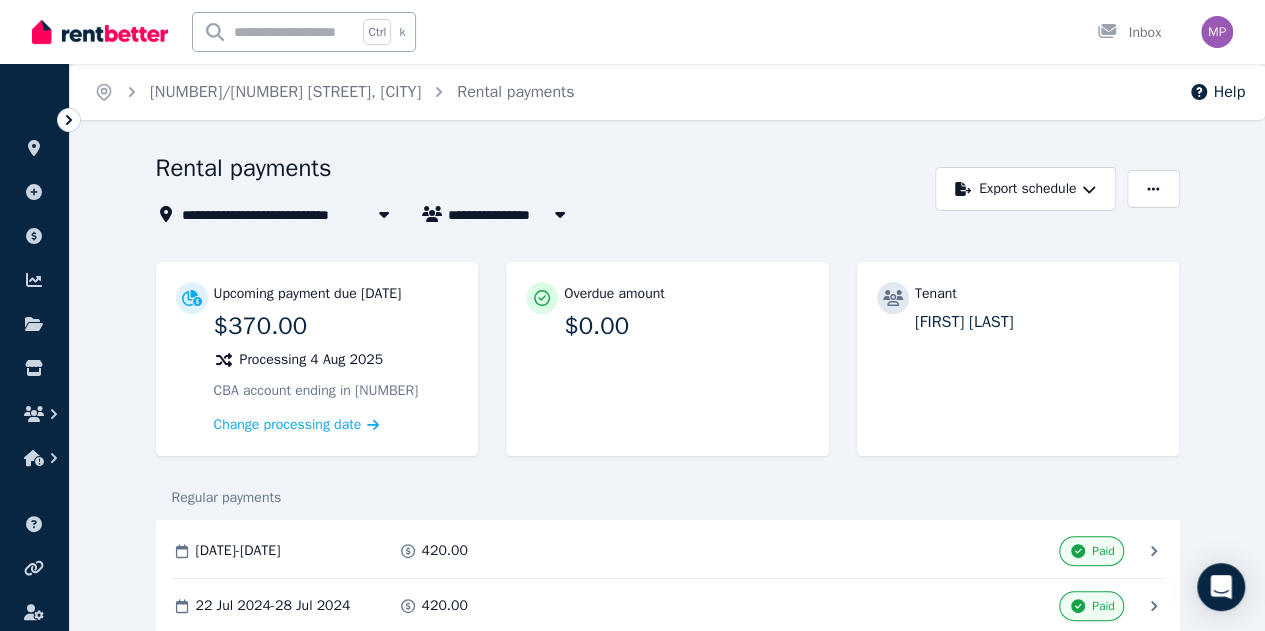 click on "**********" at bounding box center (632, 315) 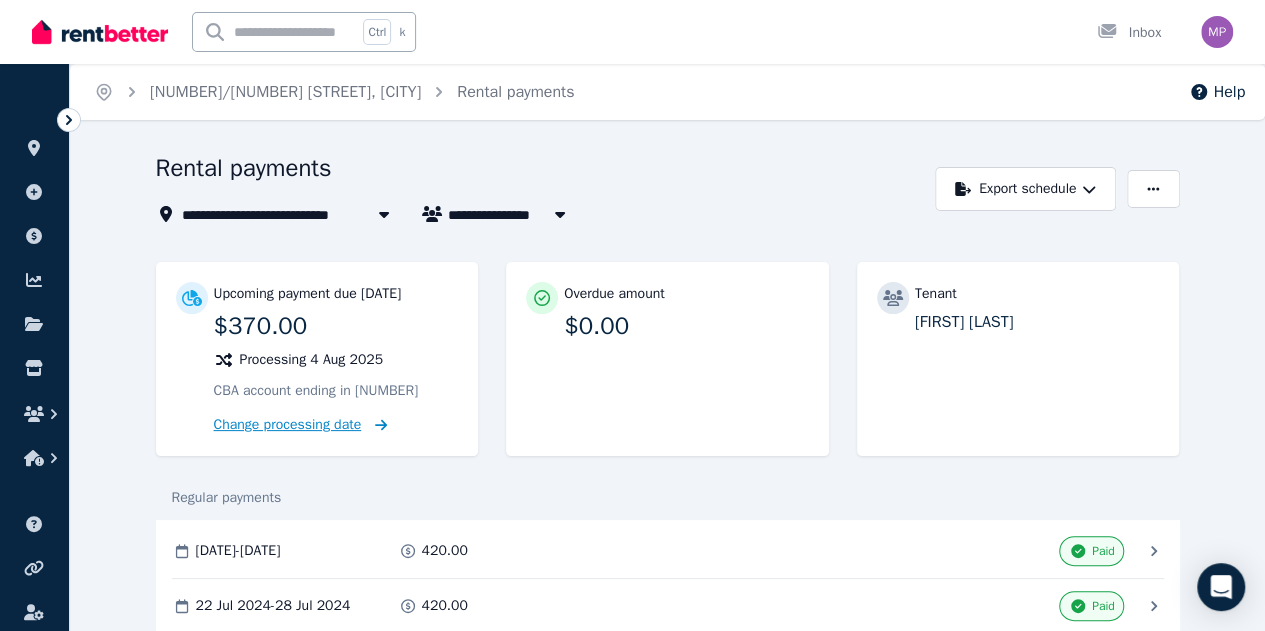 click on "Change processing date" at bounding box center (288, 425) 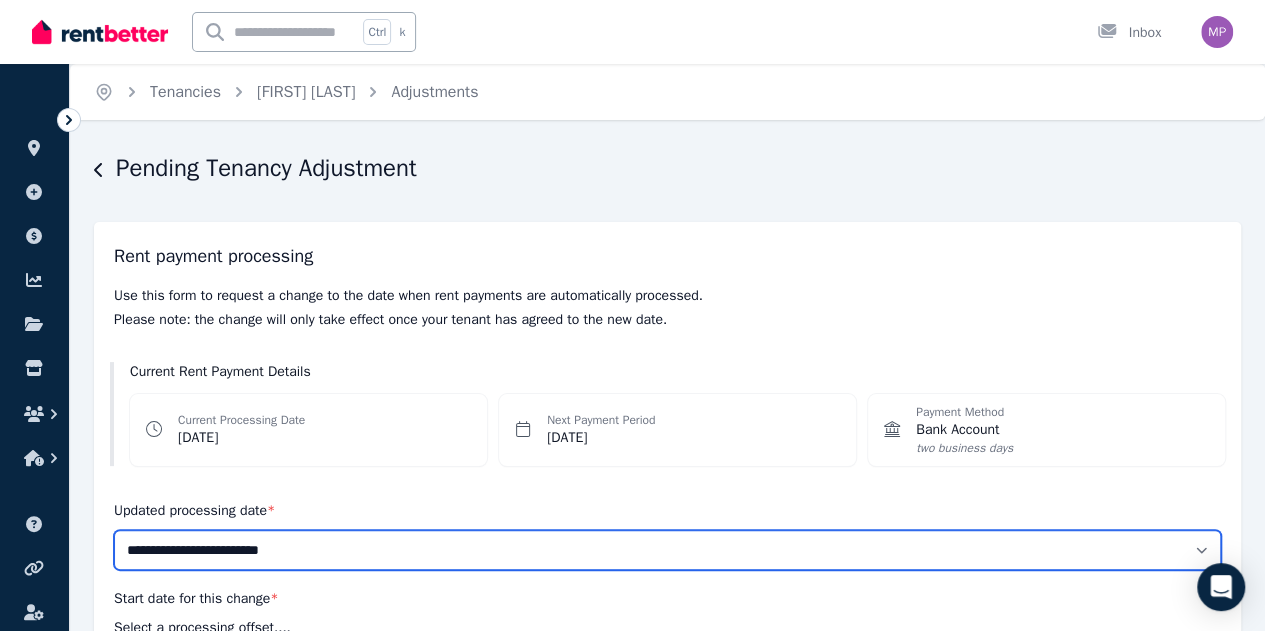click on "**********" at bounding box center (667, 550) 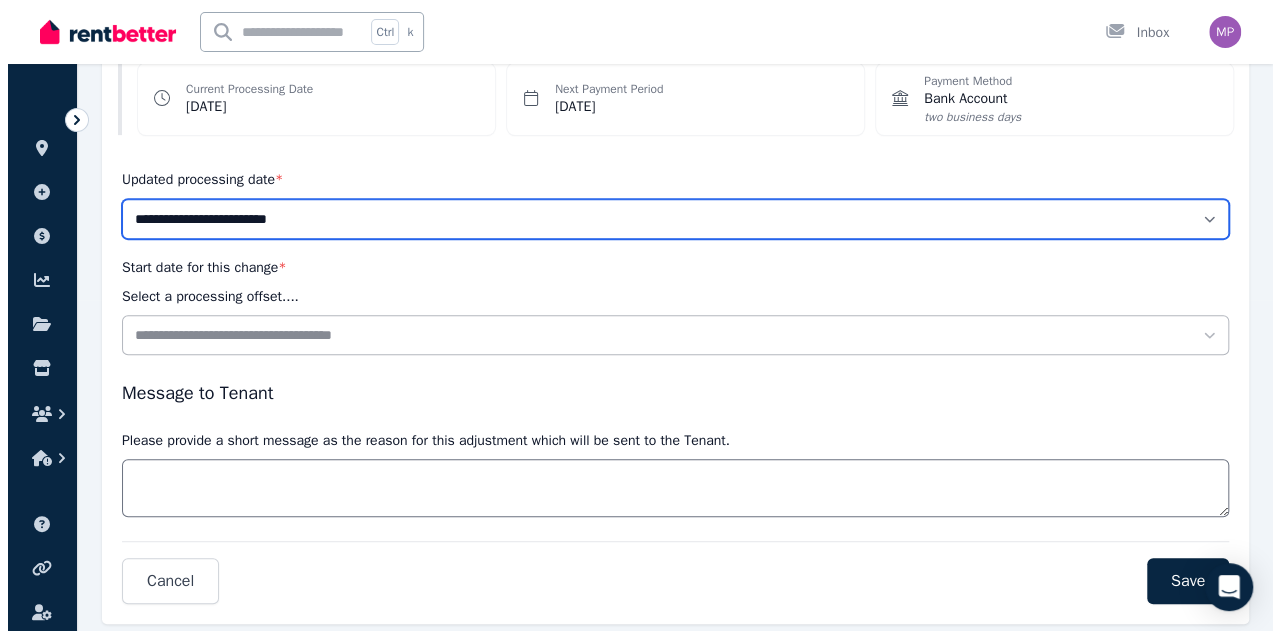 scroll, scrollTop: 378, scrollLeft: 0, axis: vertical 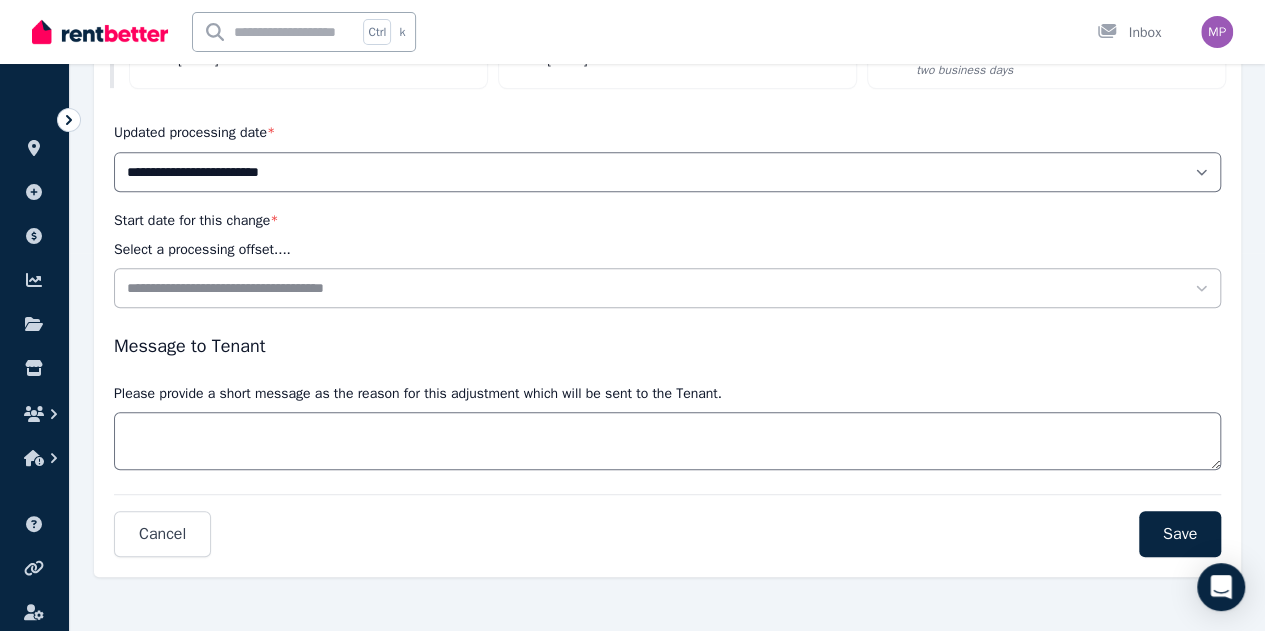 drag, startPoint x: 238, startPoint y: 227, endPoint x: 211, endPoint y: 229, distance: 27.073973 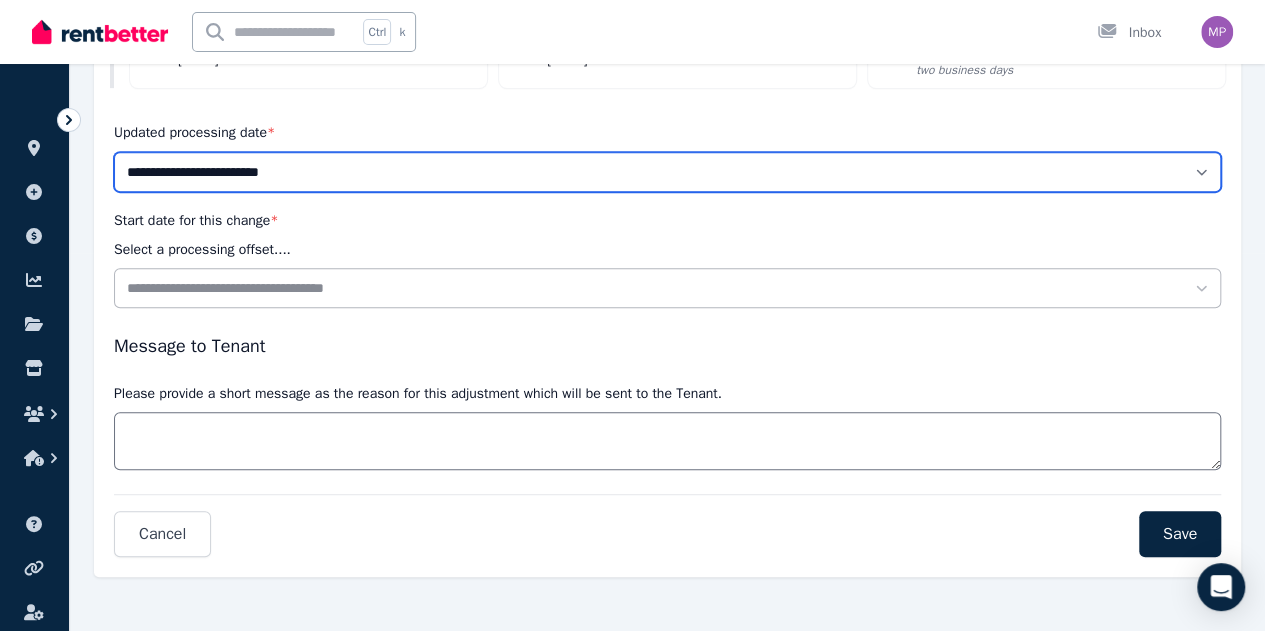 click on "**********" at bounding box center [667, 172] 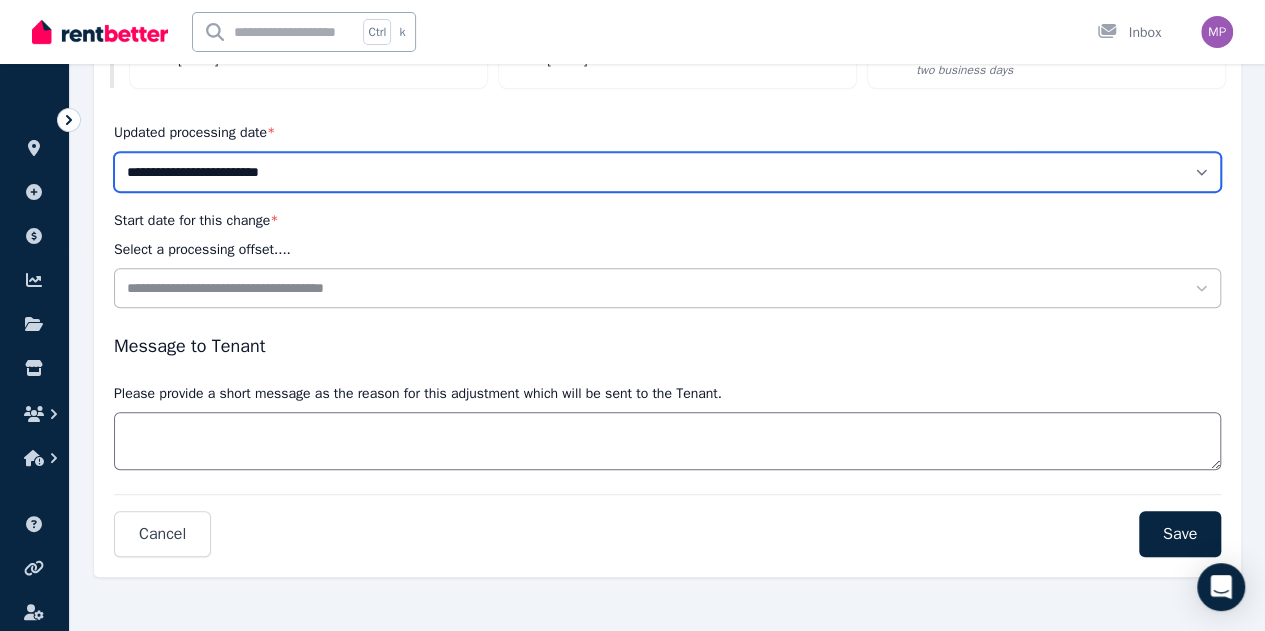 select on "******" 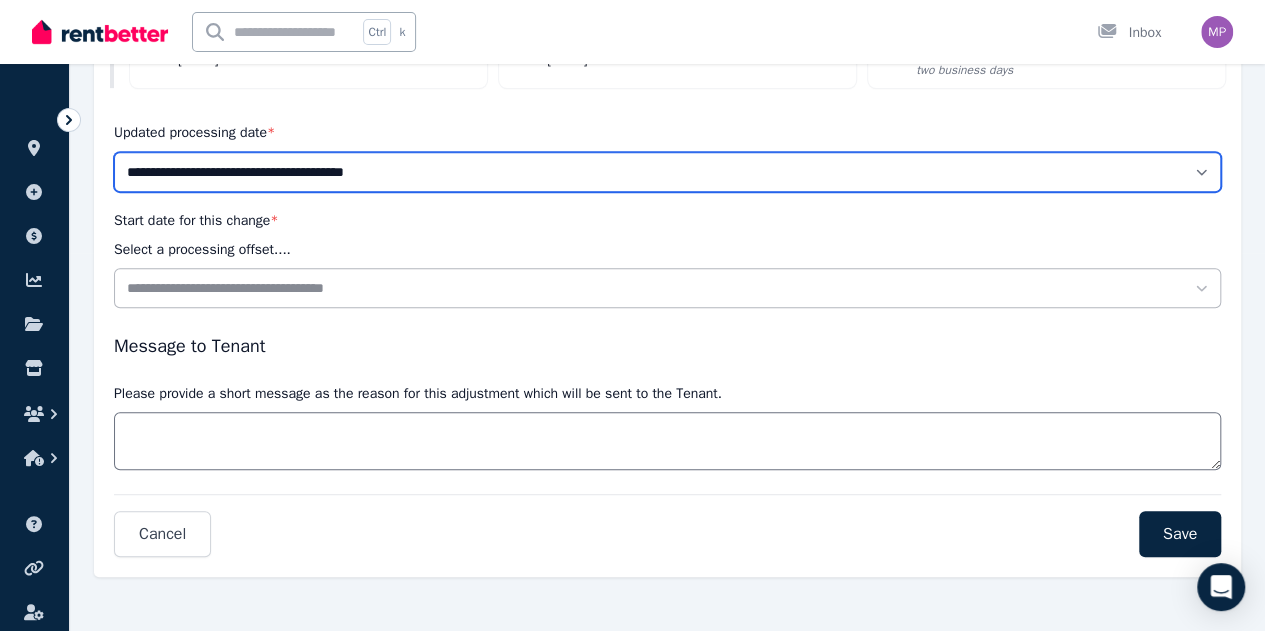 click on "**********" at bounding box center (667, 172) 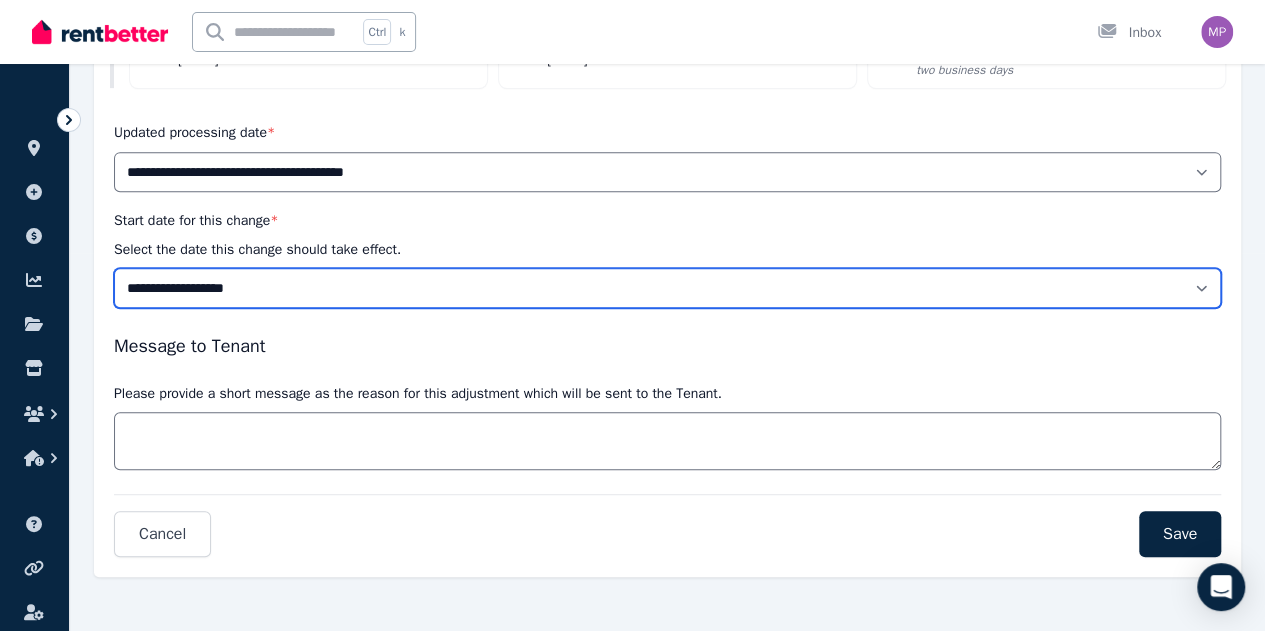 click on "**********" at bounding box center (667, 288) 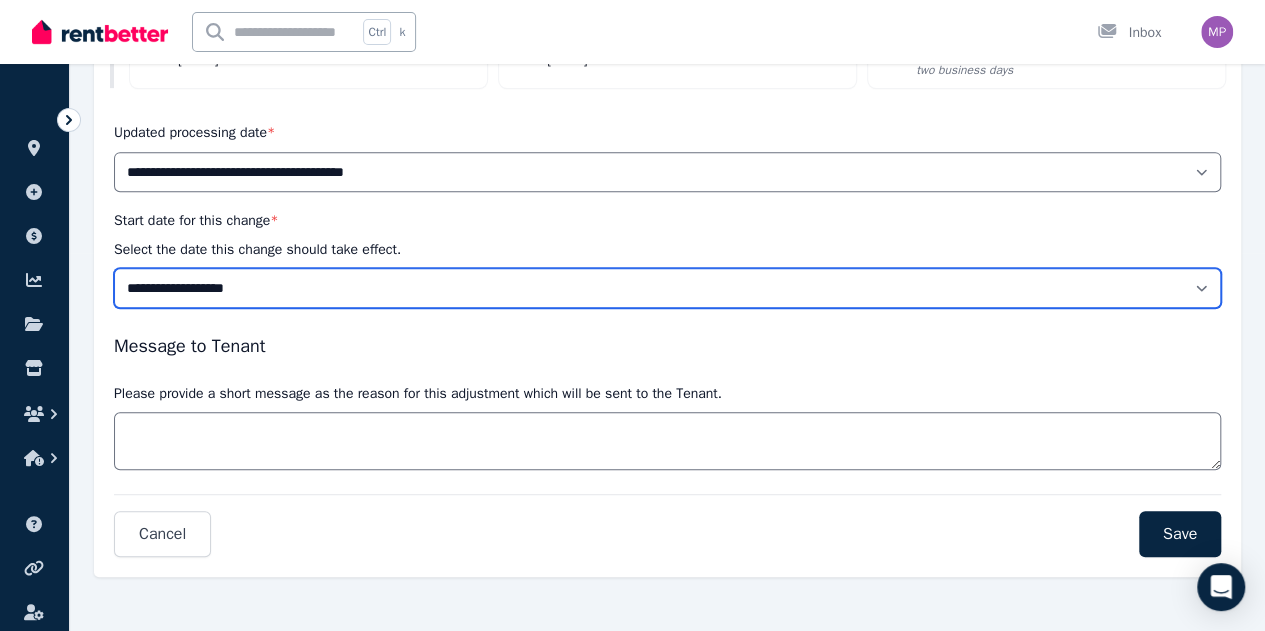 select on "**********" 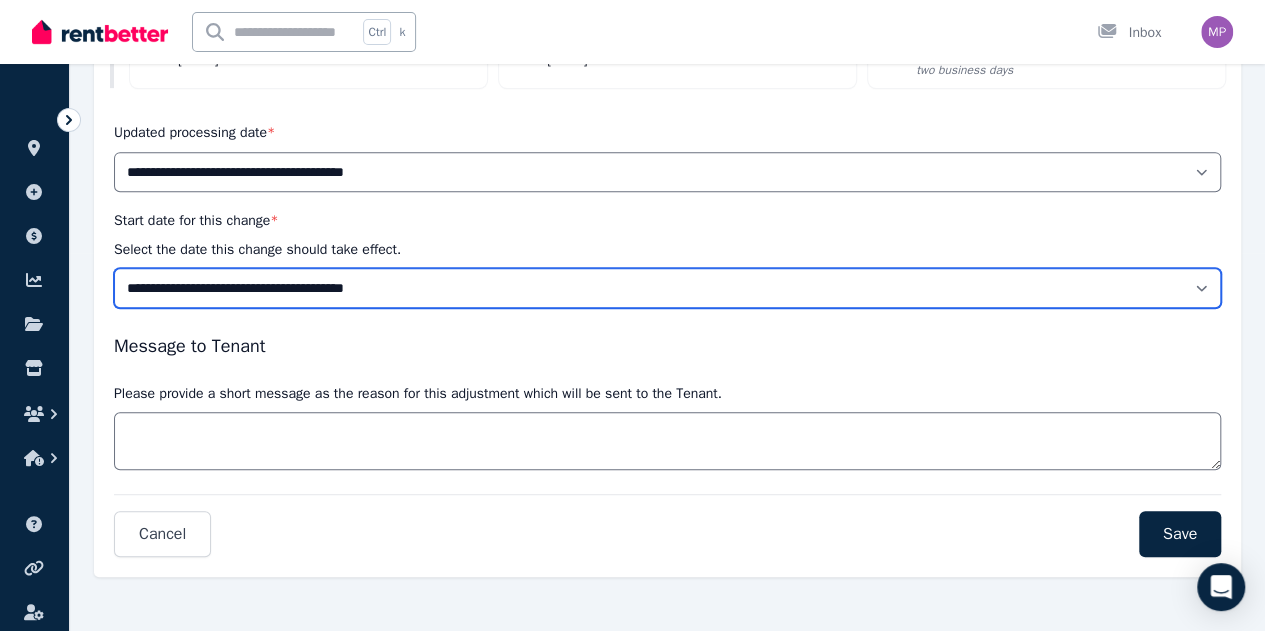 click on "**********" at bounding box center [667, 288] 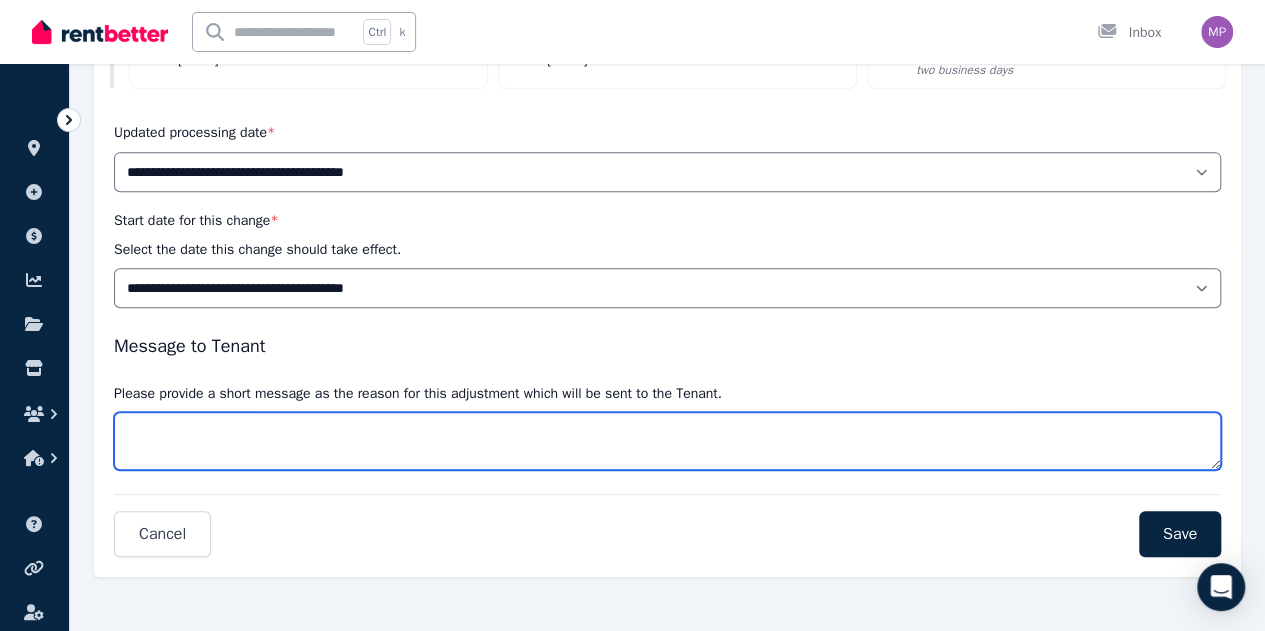 click on "Message" at bounding box center (667, 441) 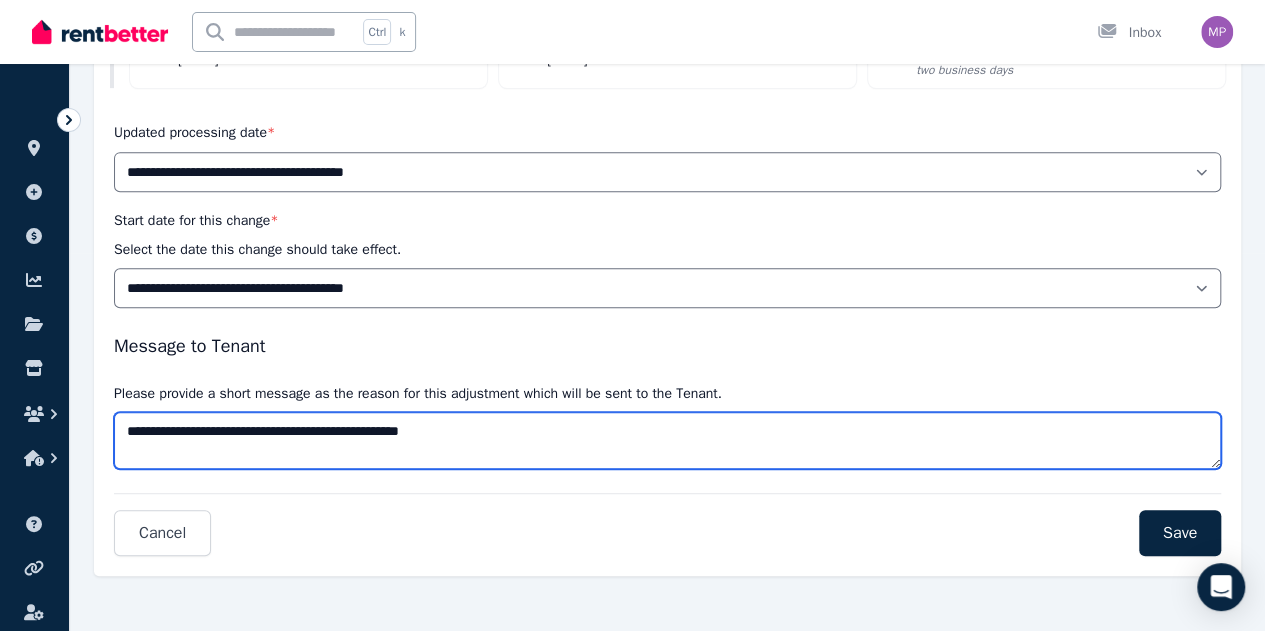click on "**********" at bounding box center (667, 440) 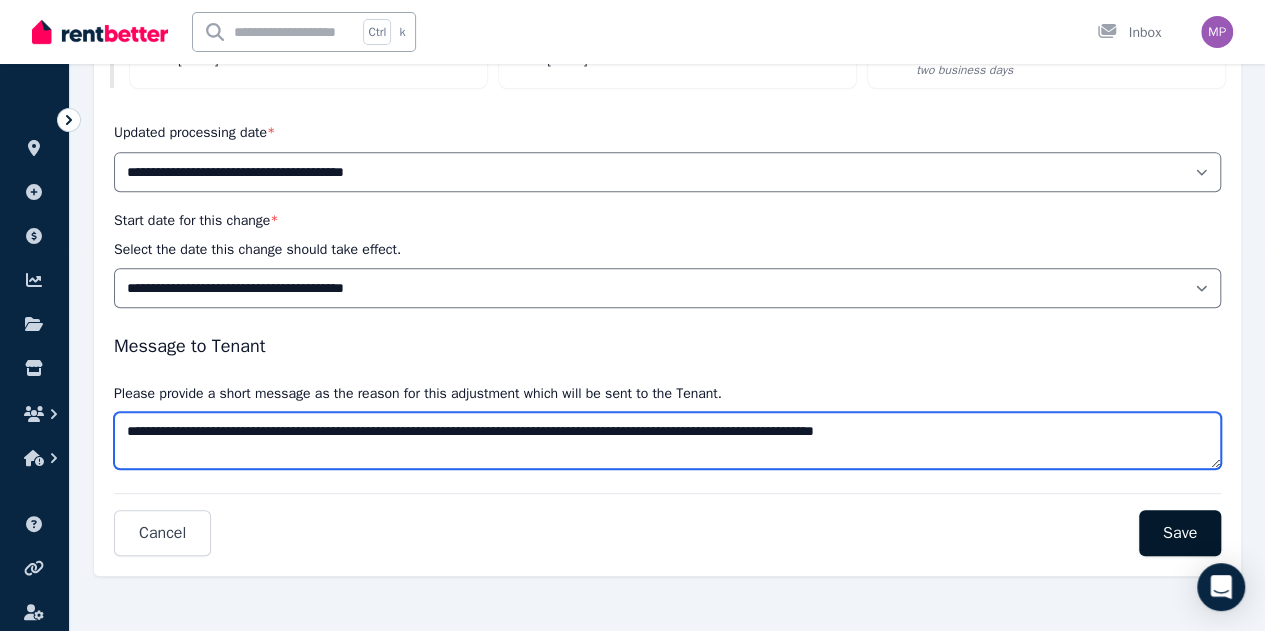 type on "**********" 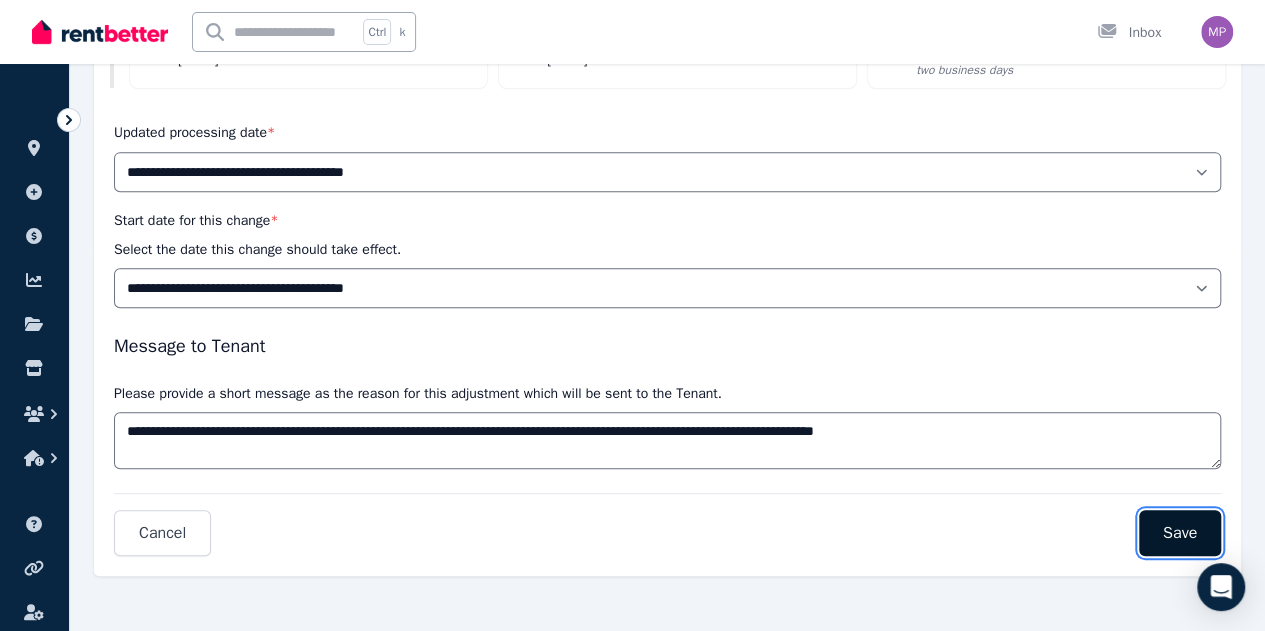 click on "Save" at bounding box center [1180, 533] 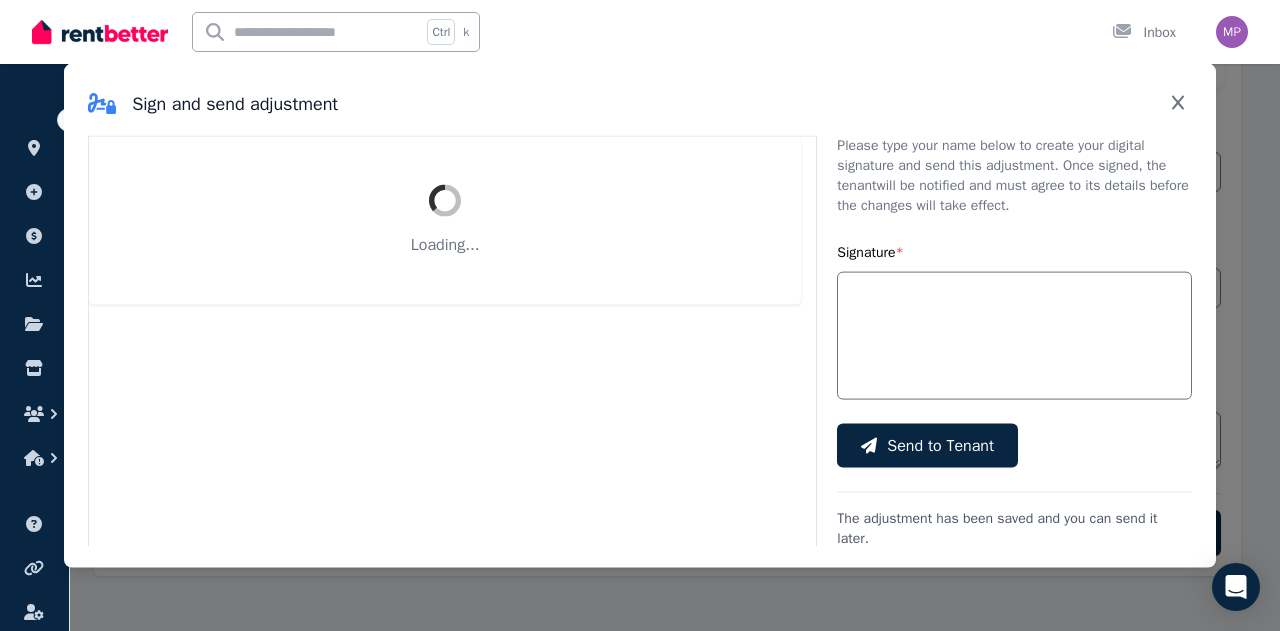 select on "******" 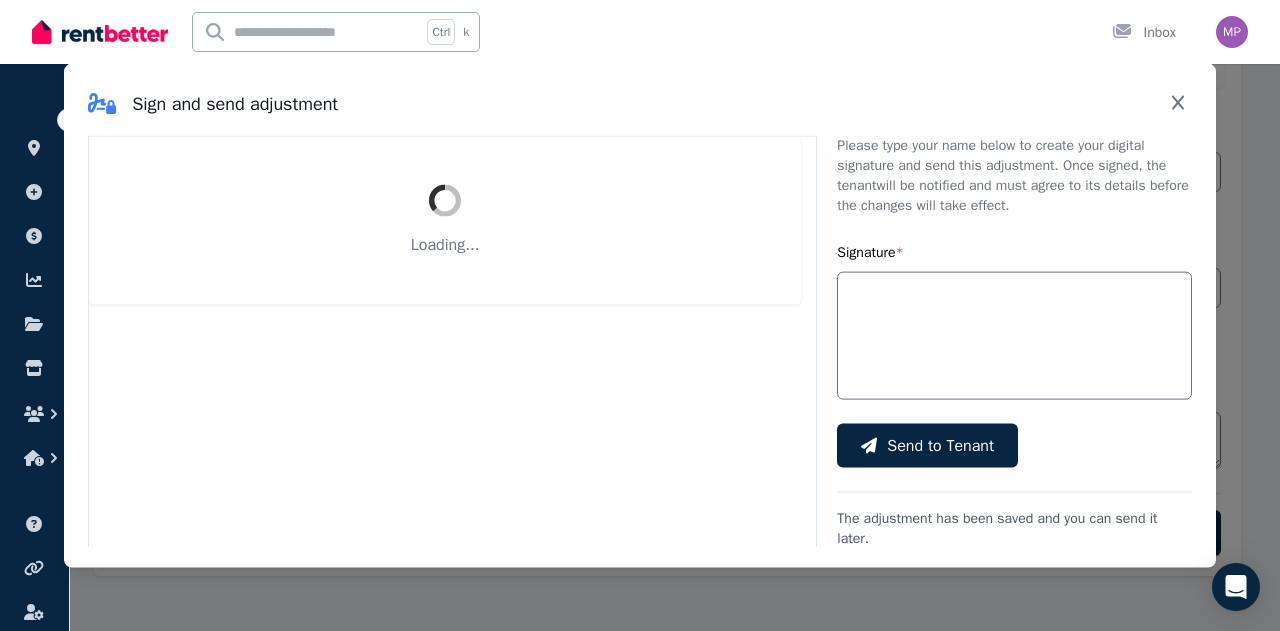 select on "**********" 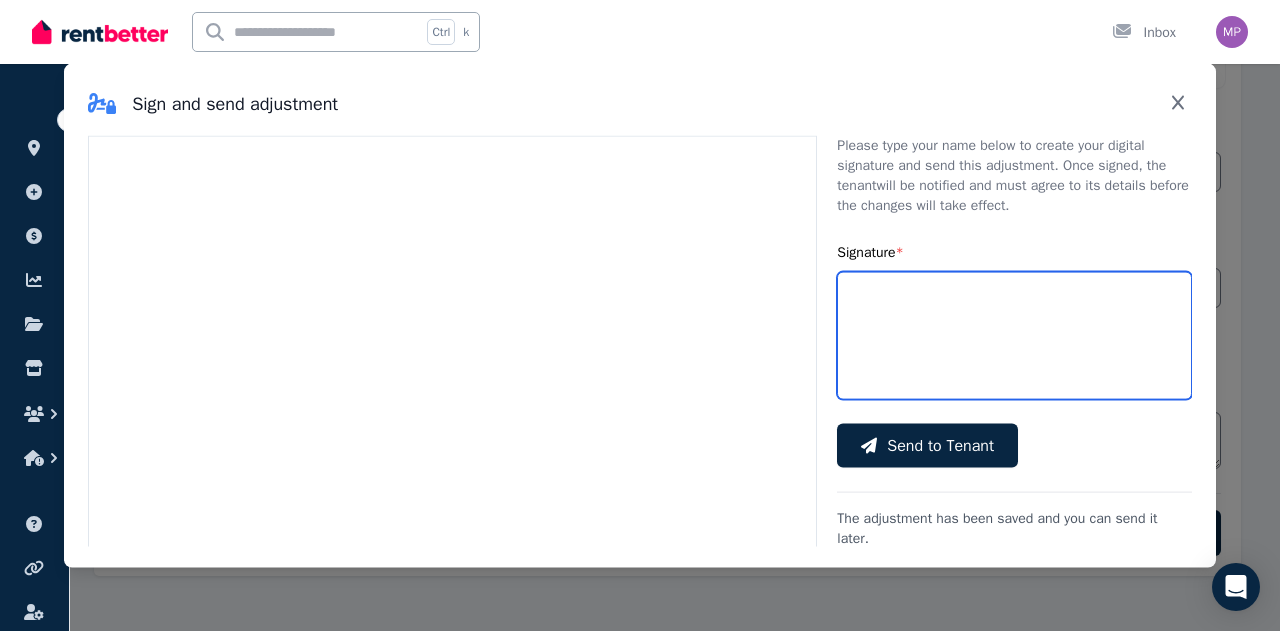 click on "Signature *" at bounding box center [1014, 335] 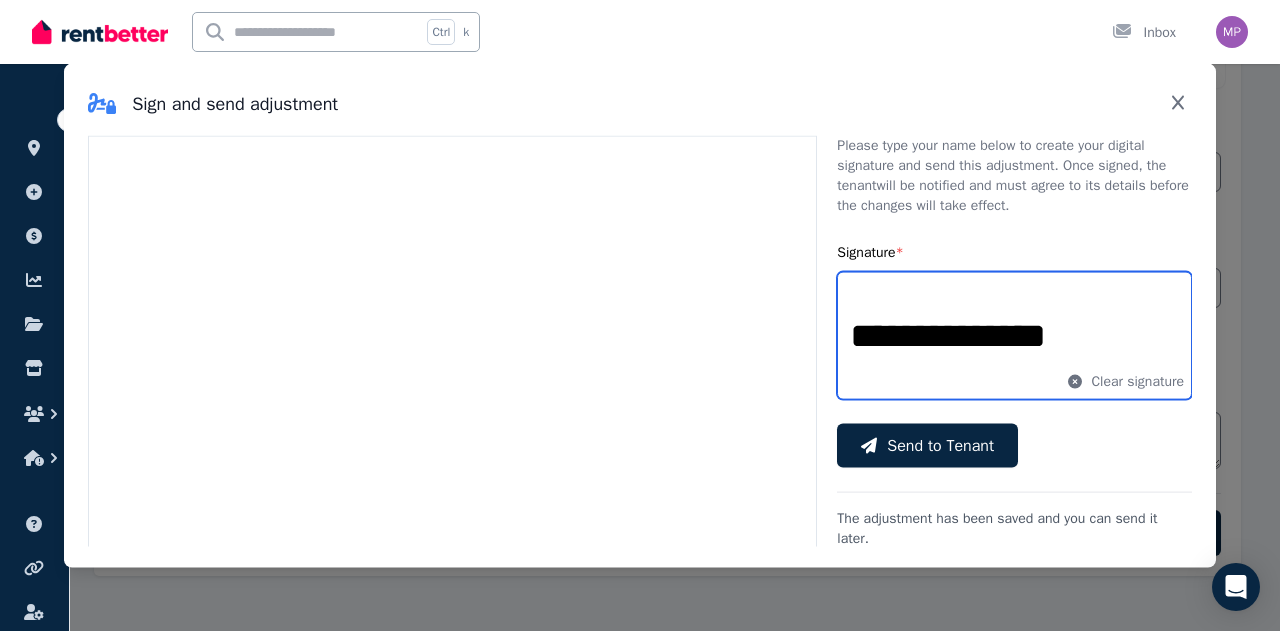 drag, startPoint x: 872, startPoint y: 333, endPoint x: 844, endPoint y: 326, distance: 28.86174 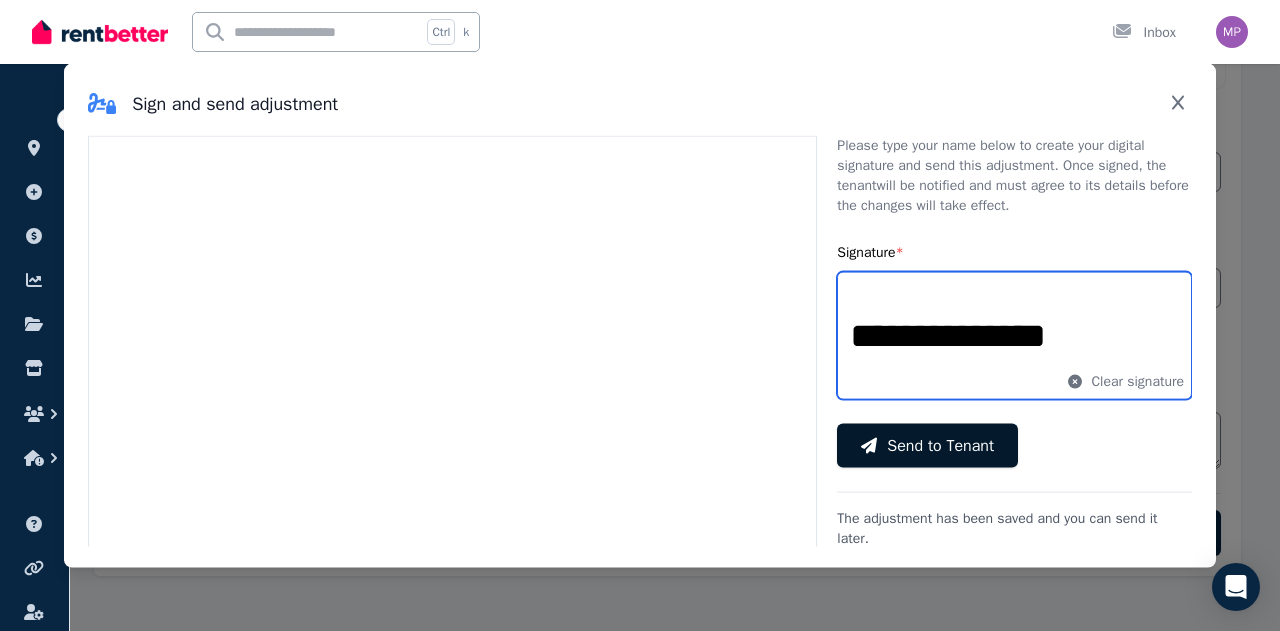 type on "**********" 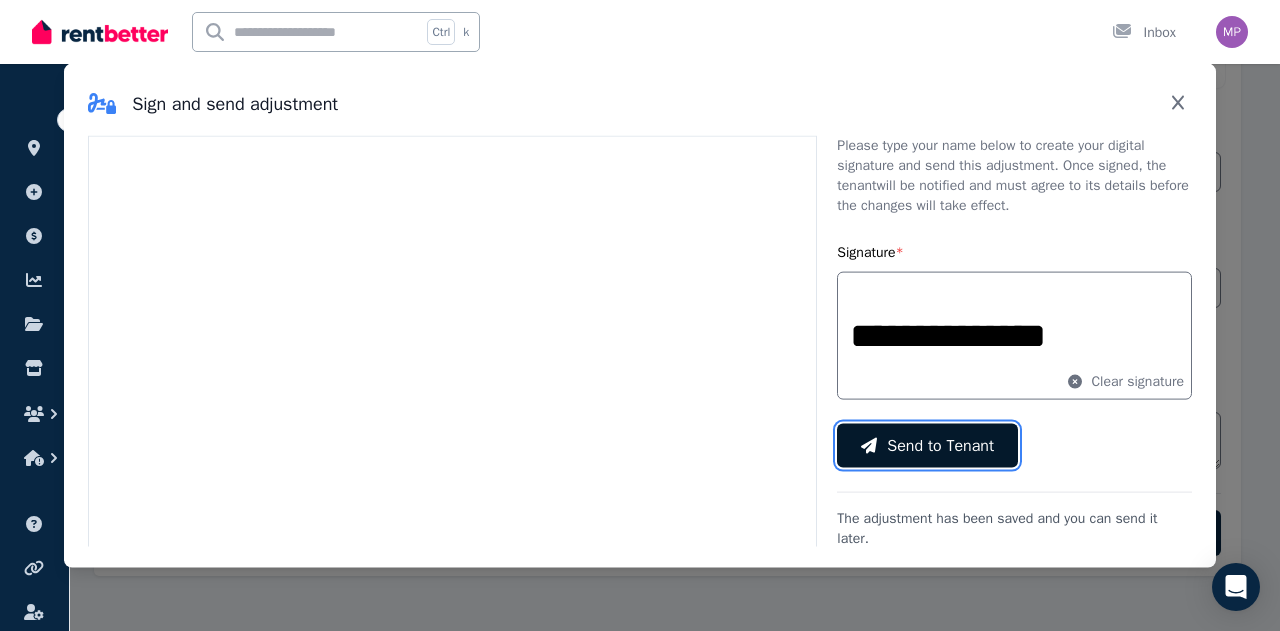 click on "Send to Tenant" at bounding box center [940, 445] 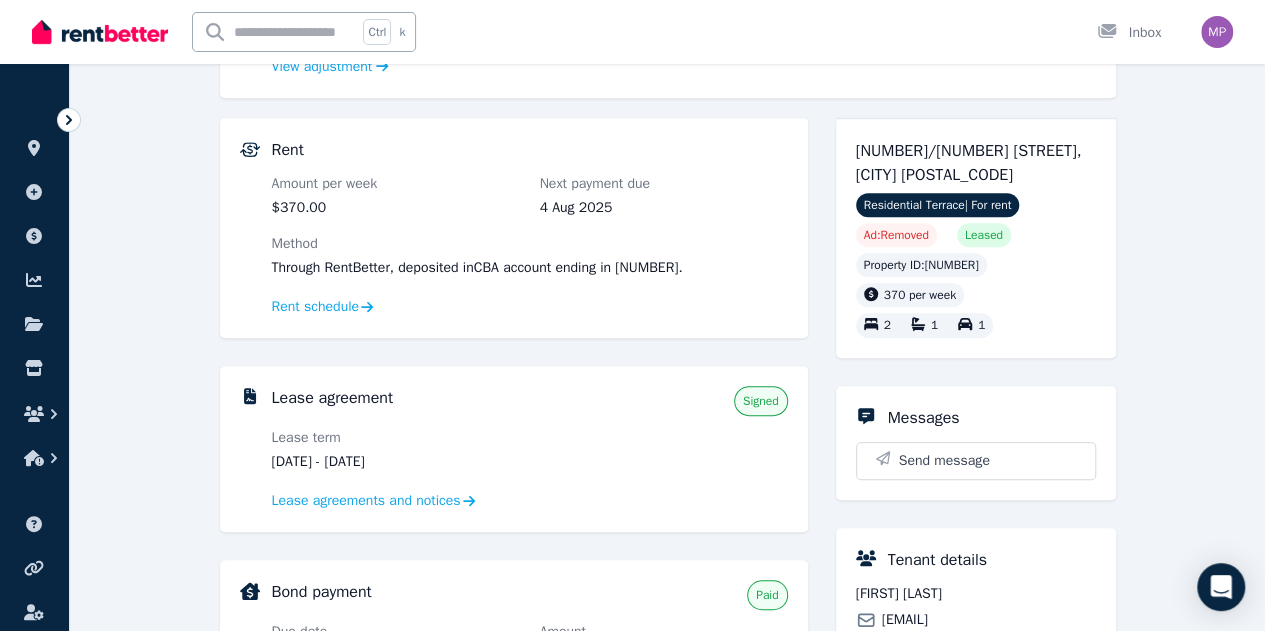 scroll, scrollTop: 350, scrollLeft: 0, axis: vertical 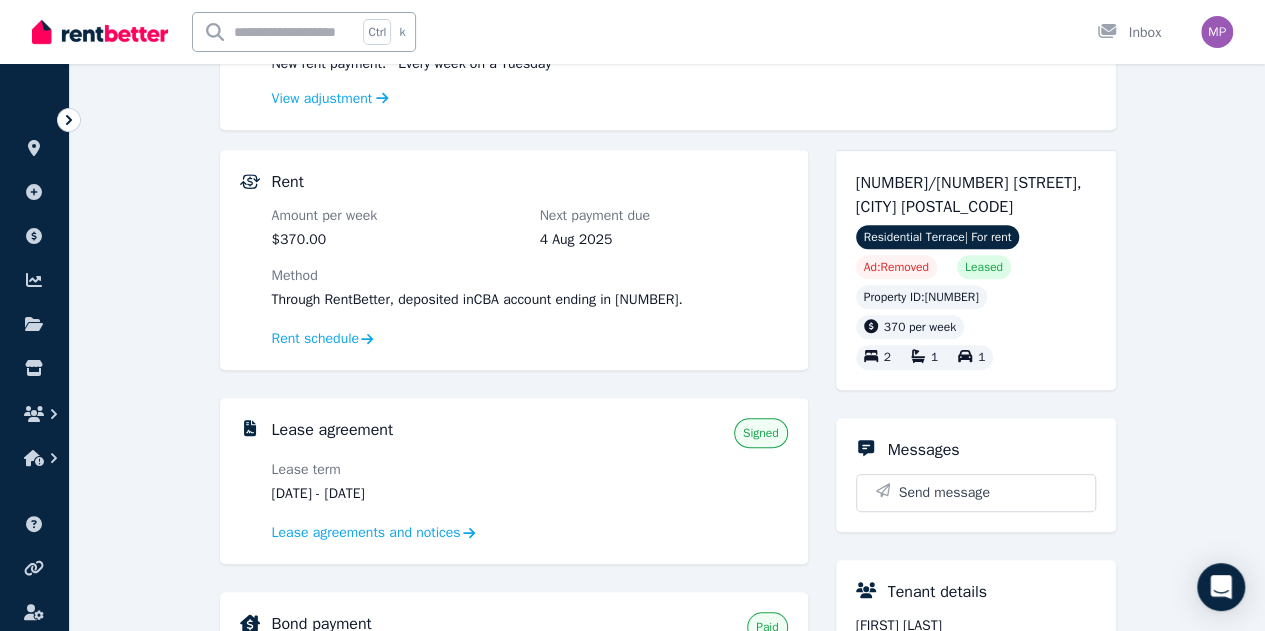 click on "**********" at bounding box center (667, 568) 